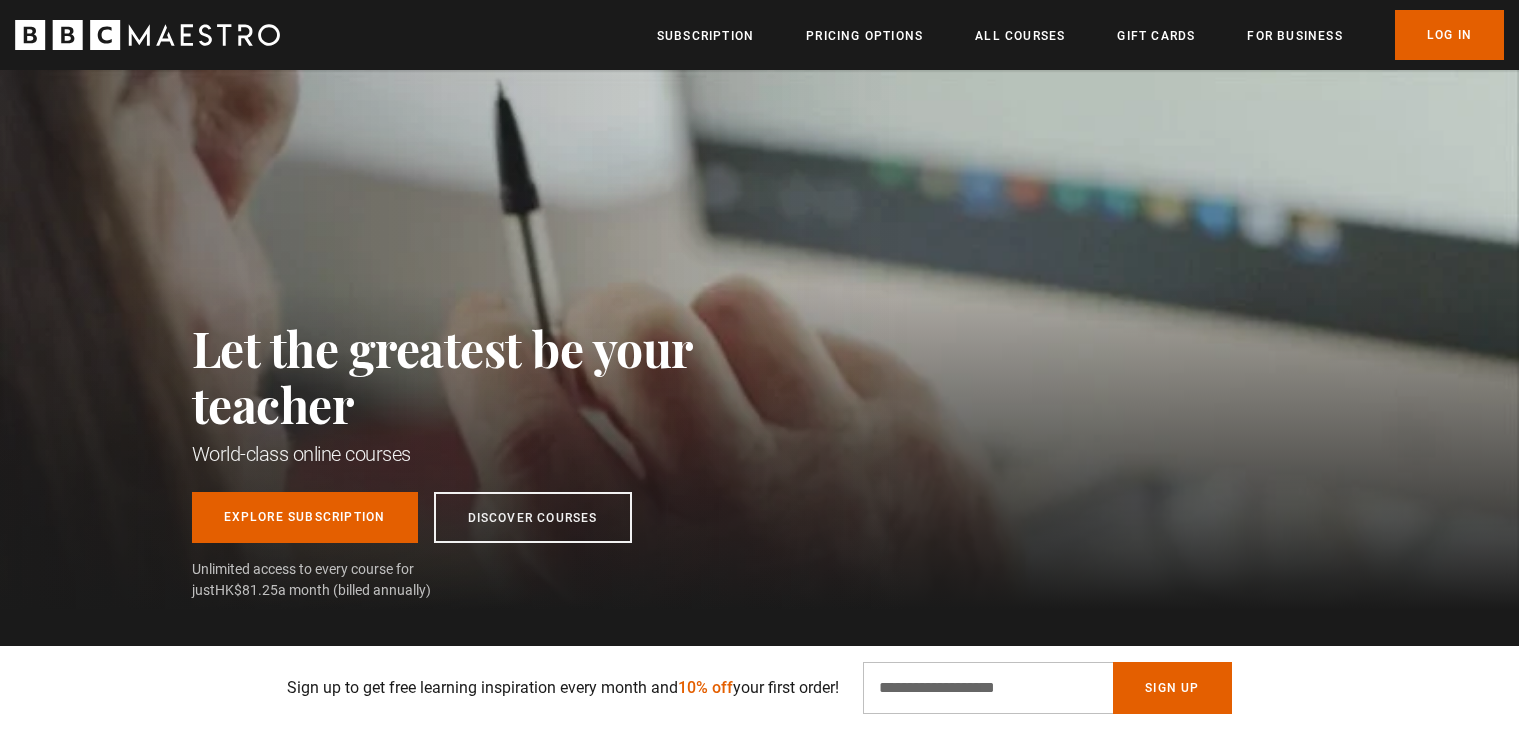 scroll, scrollTop: 1200, scrollLeft: 0, axis: vertical 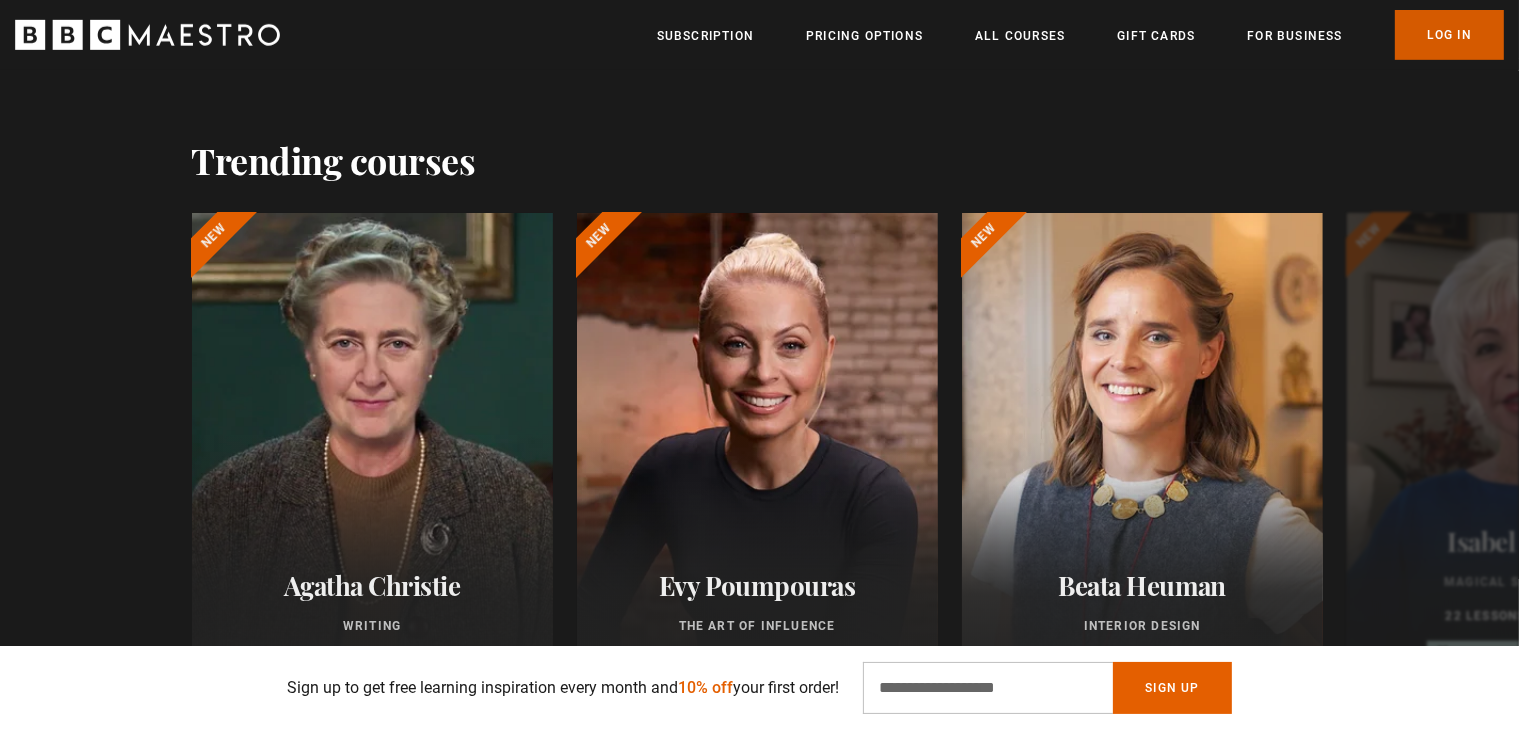 click on "Log In" at bounding box center [1449, 35] 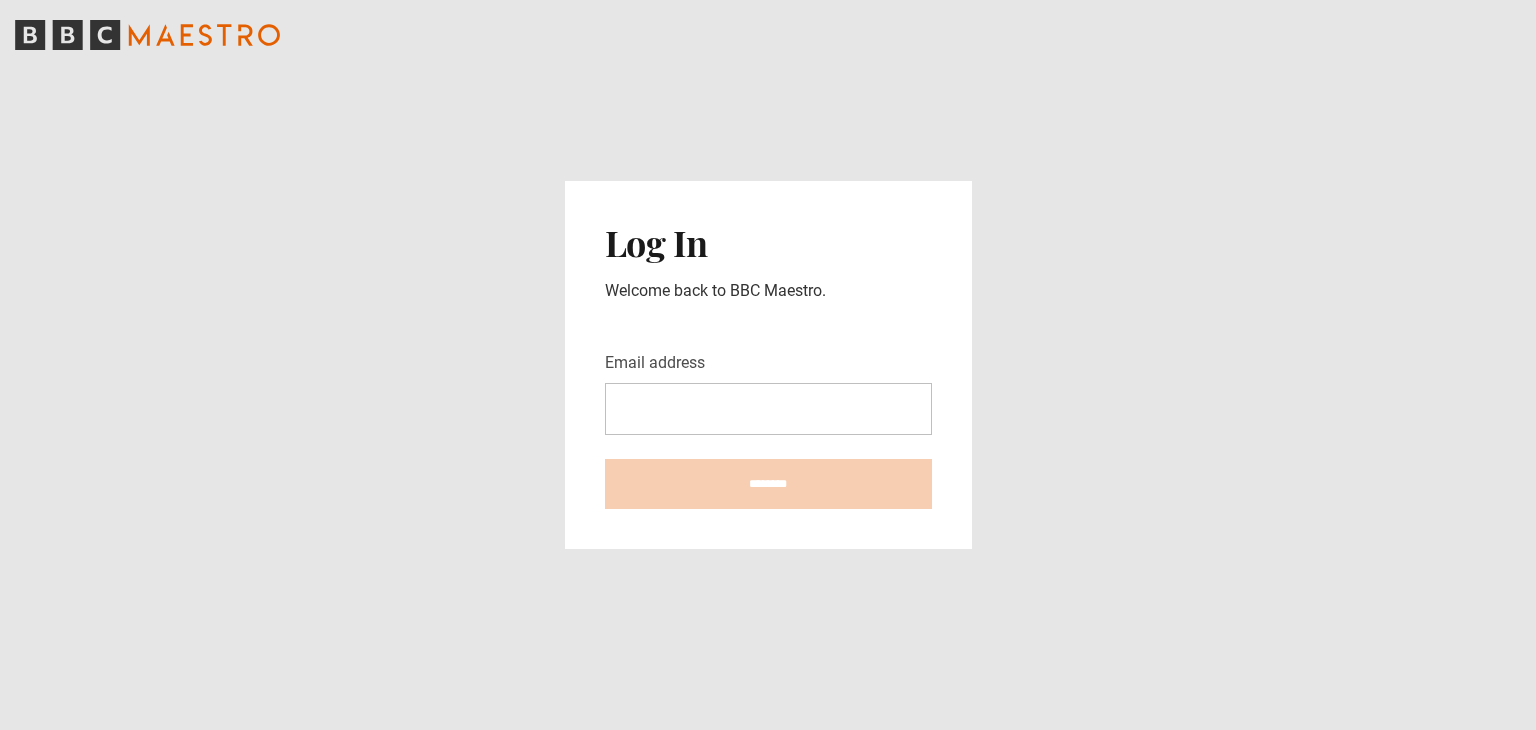 scroll, scrollTop: 0, scrollLeft: 0, axis: both 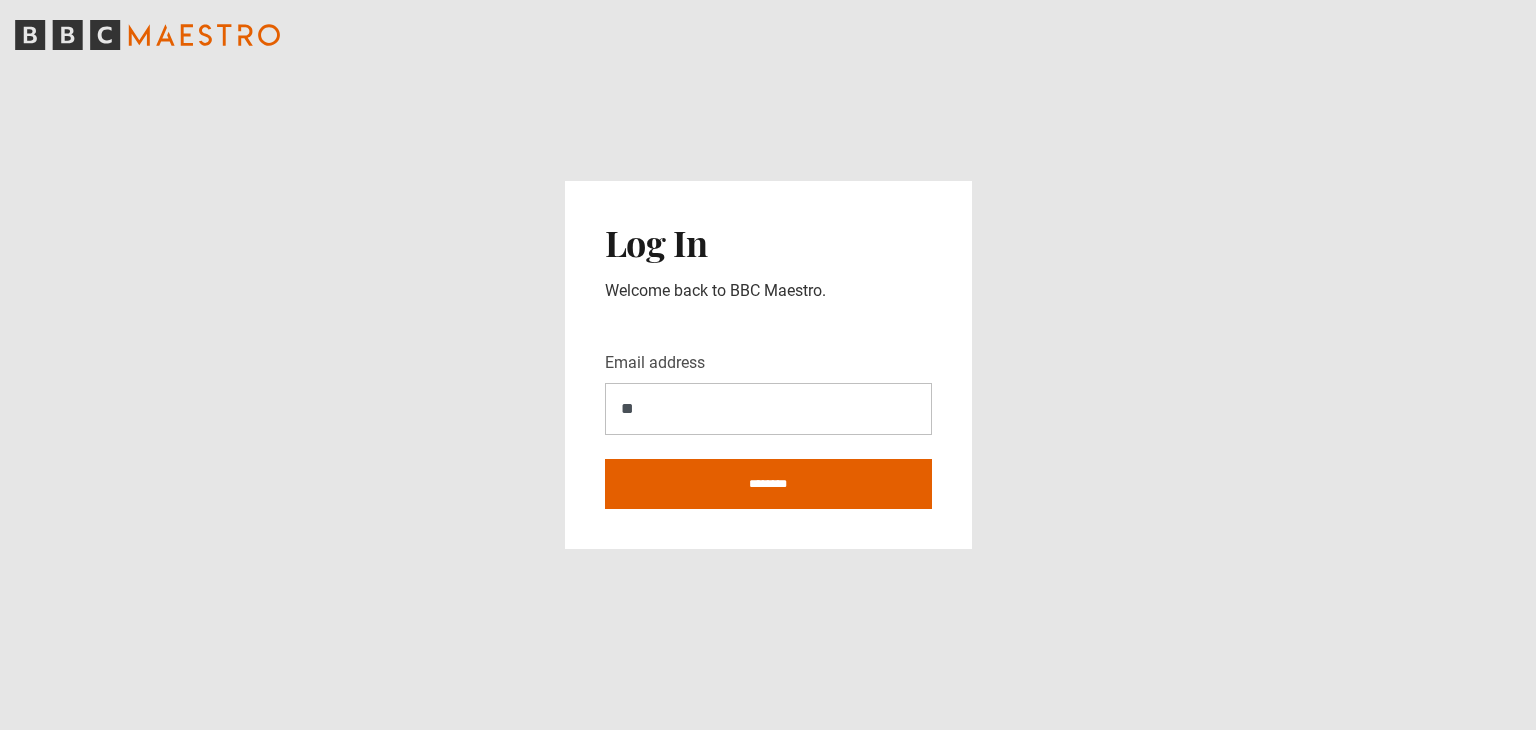 type on "**********" 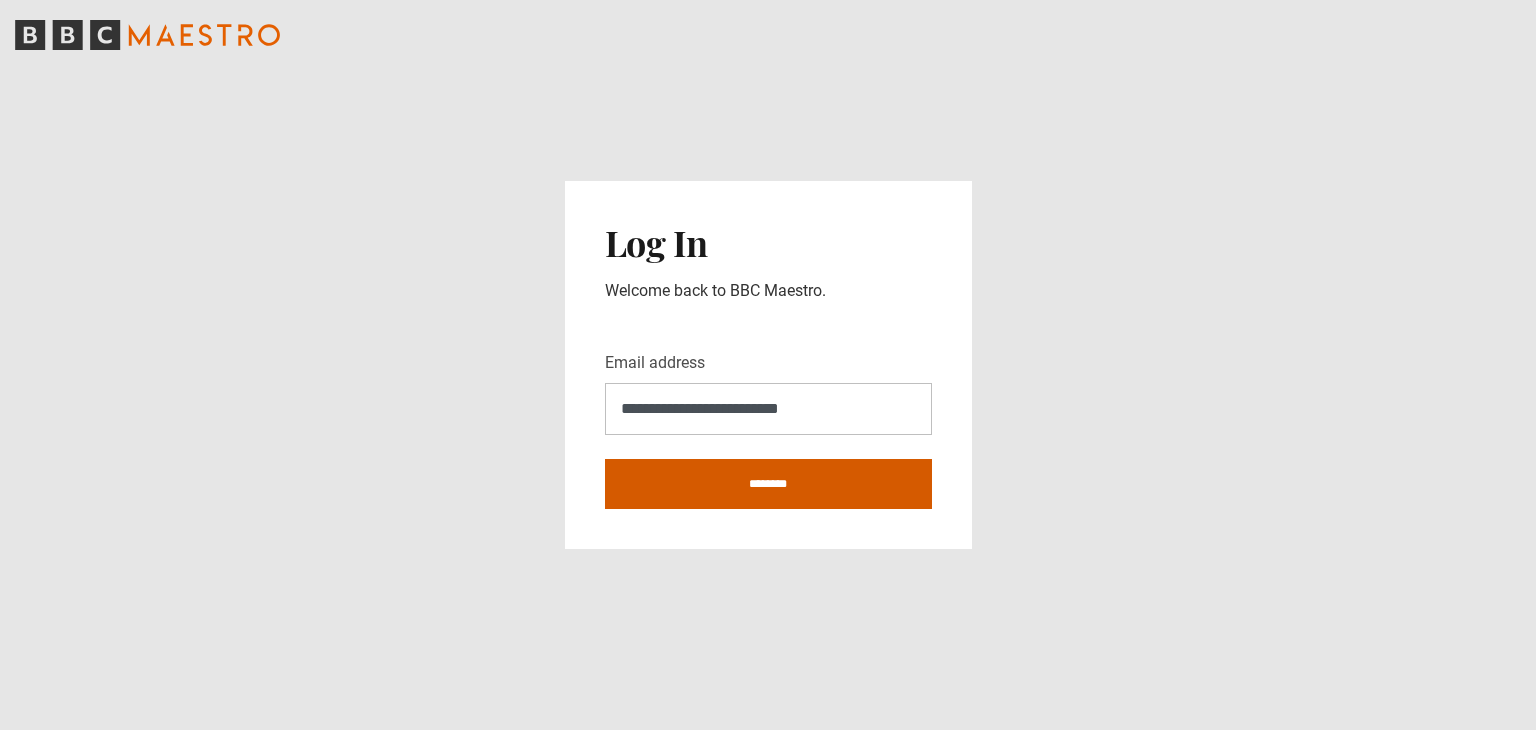click on "********" at bounding box center (768, 484) 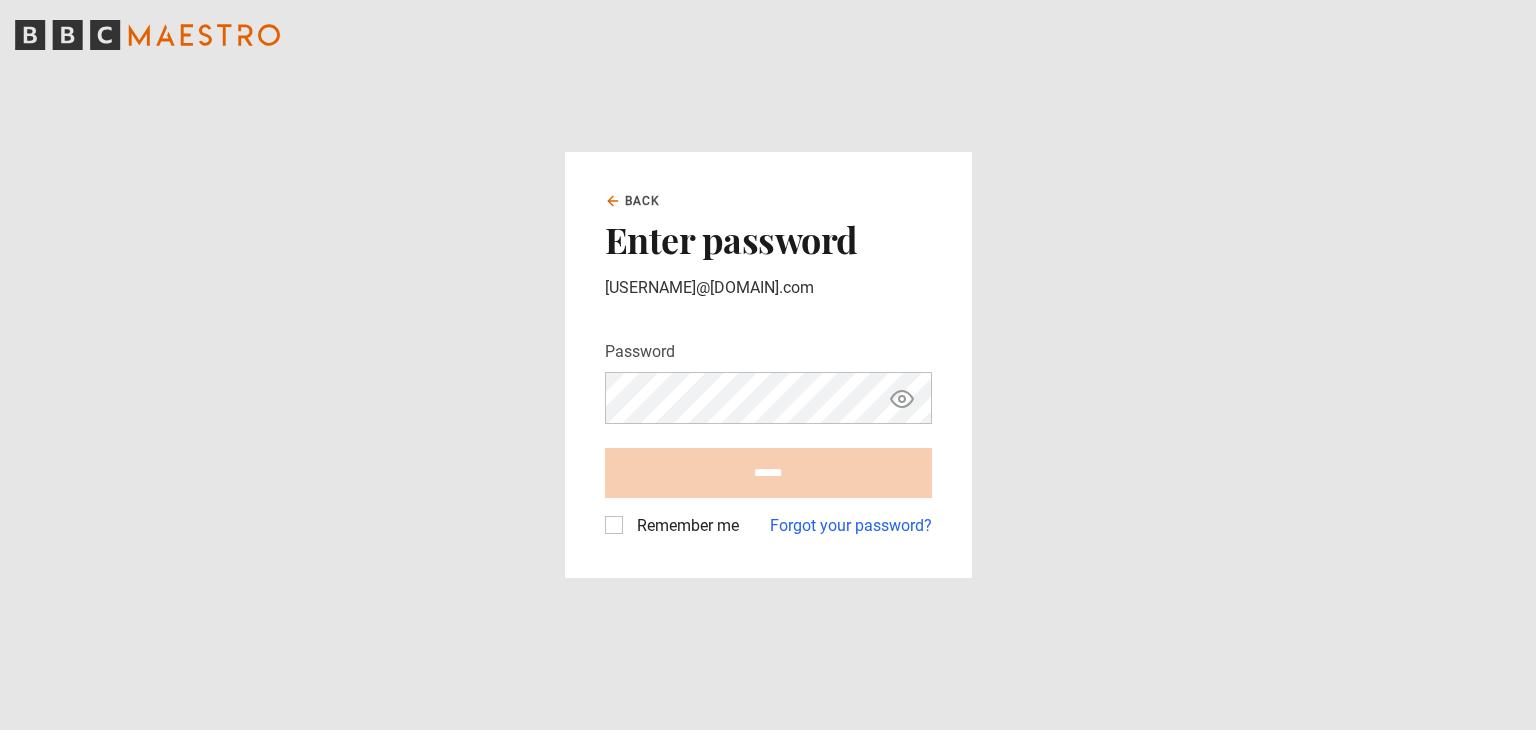 scroll, scrollTop: 0, scrollLeft: 0, axis: both 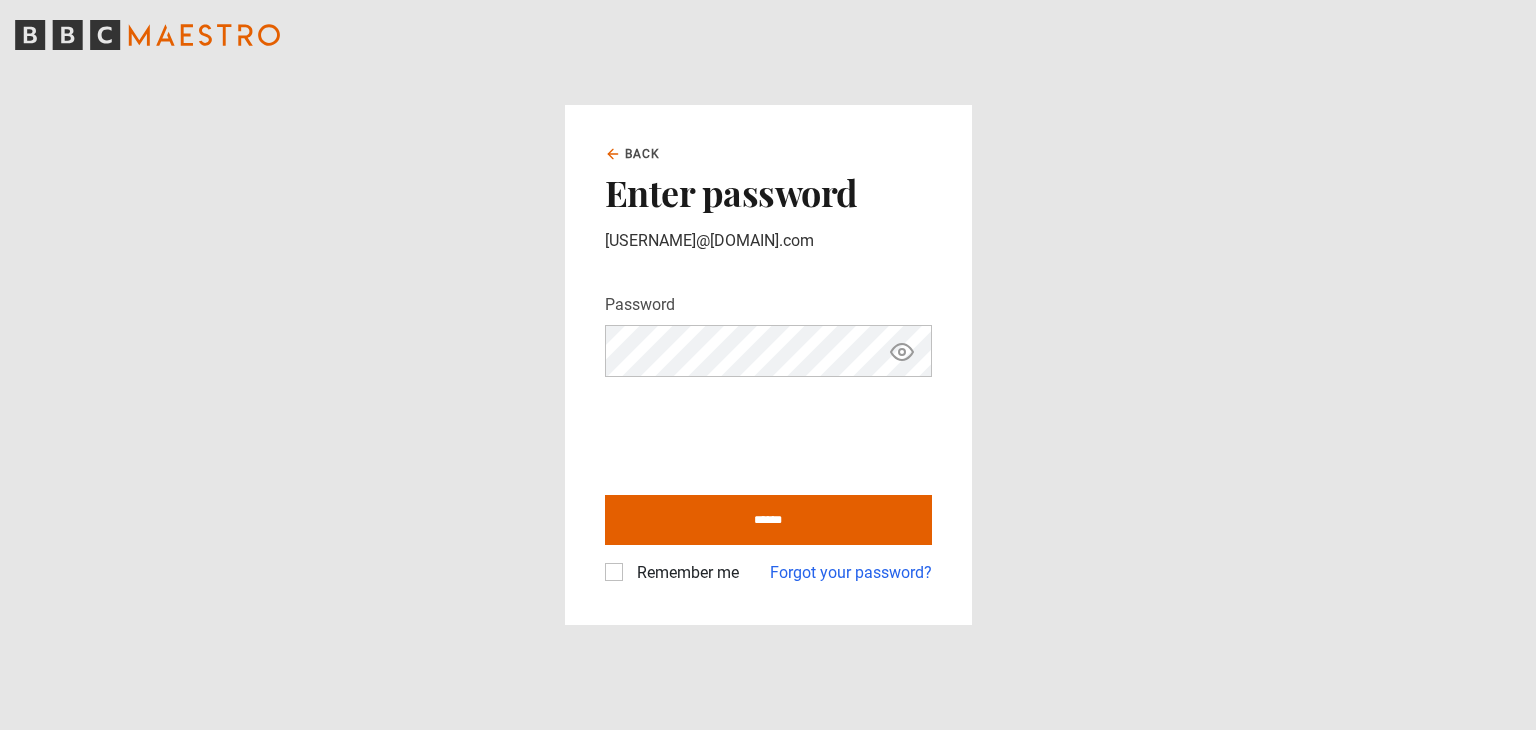 click on "******" at bounding box center (768, 520) 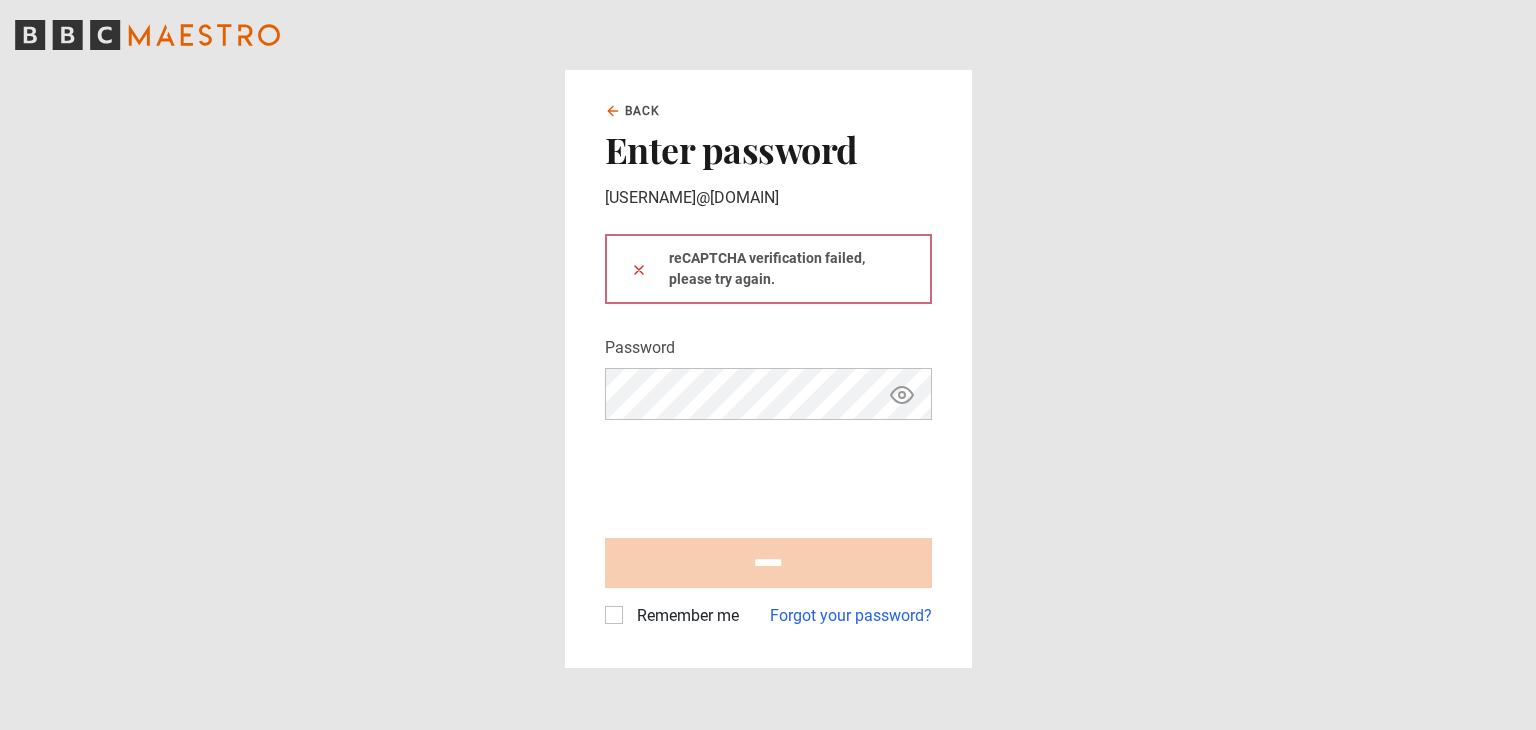 scroll, scrollTop: 0, scrollLeft: 0, axis: both 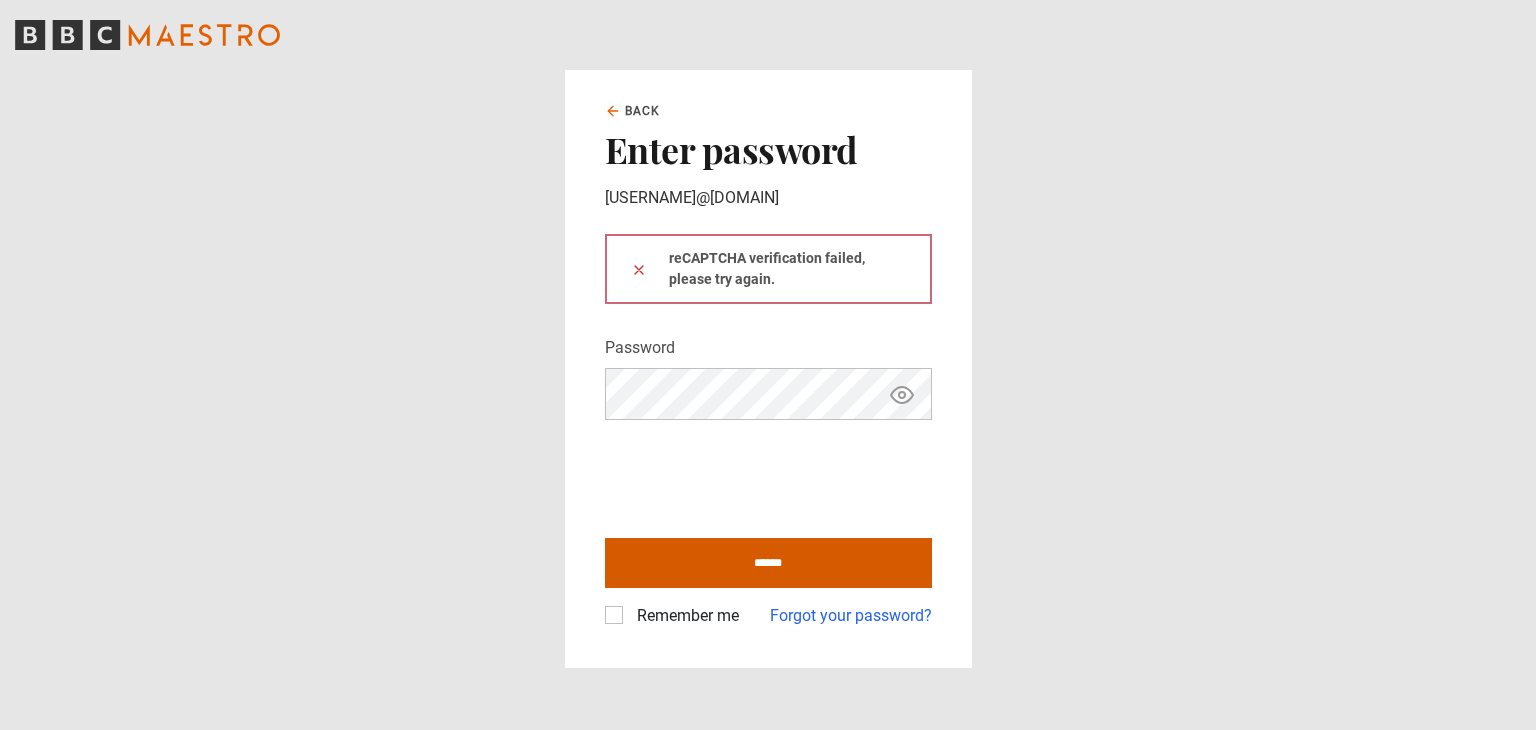 click on "******" at bounding box center [768, 563] 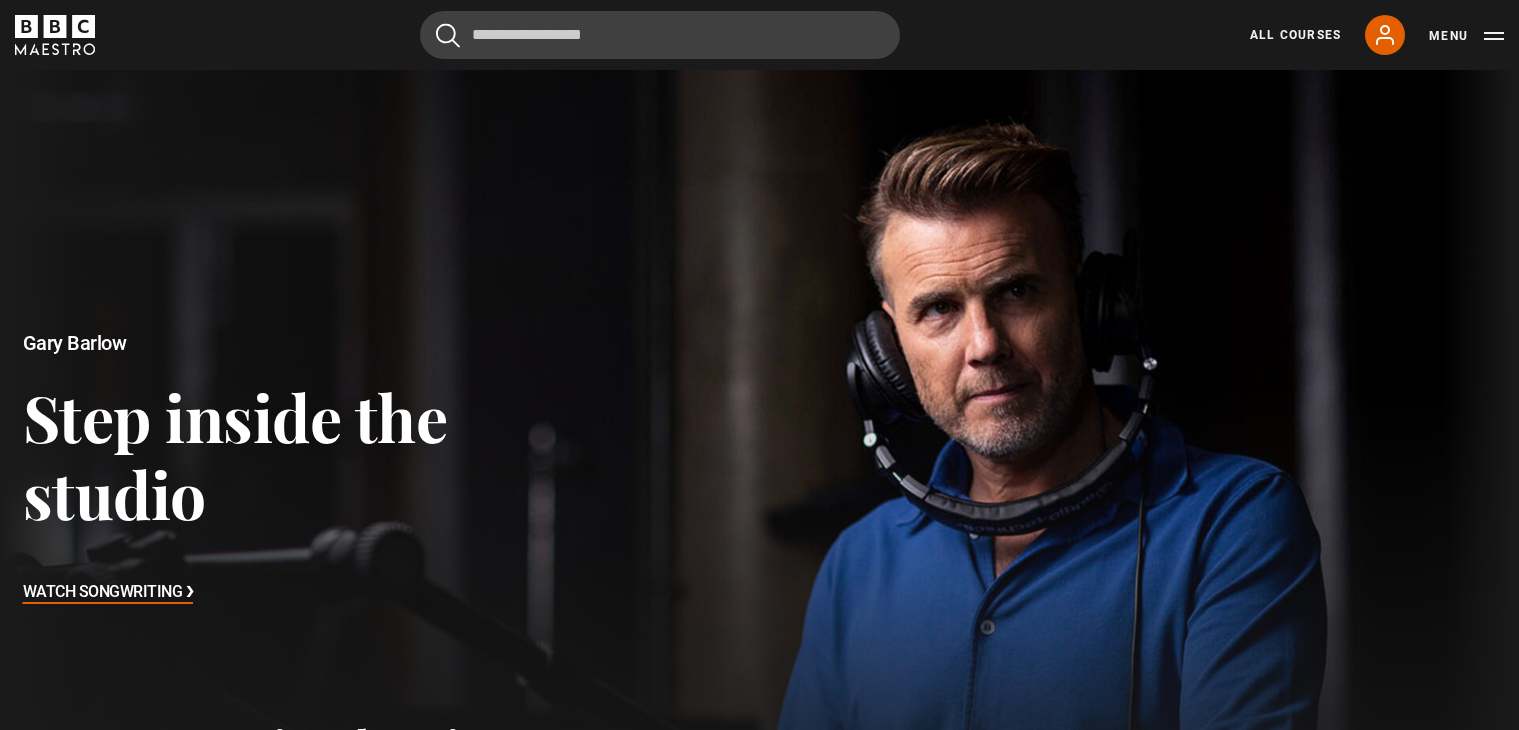 scroll, scrollTop: 0, scrollLeft: 0, axis: both 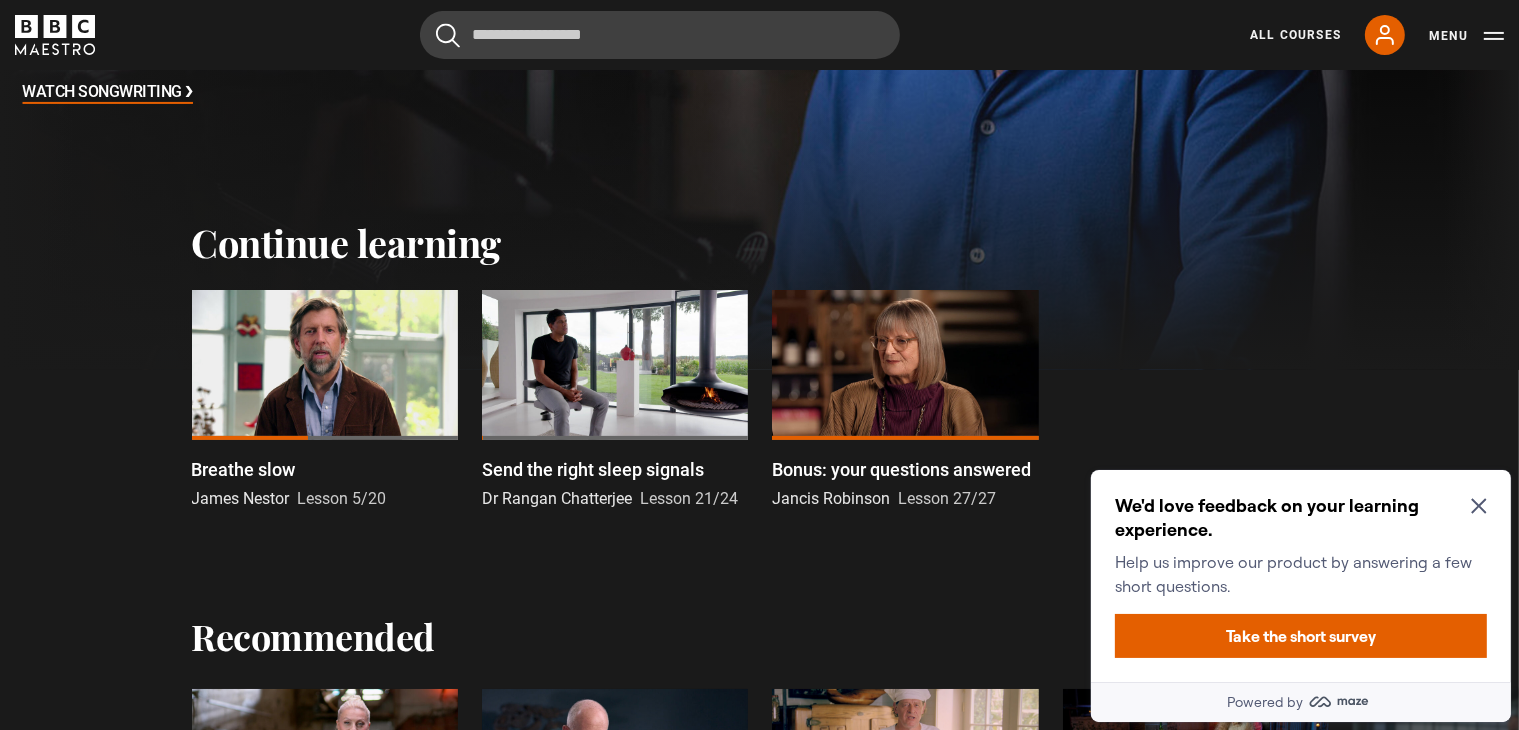 click 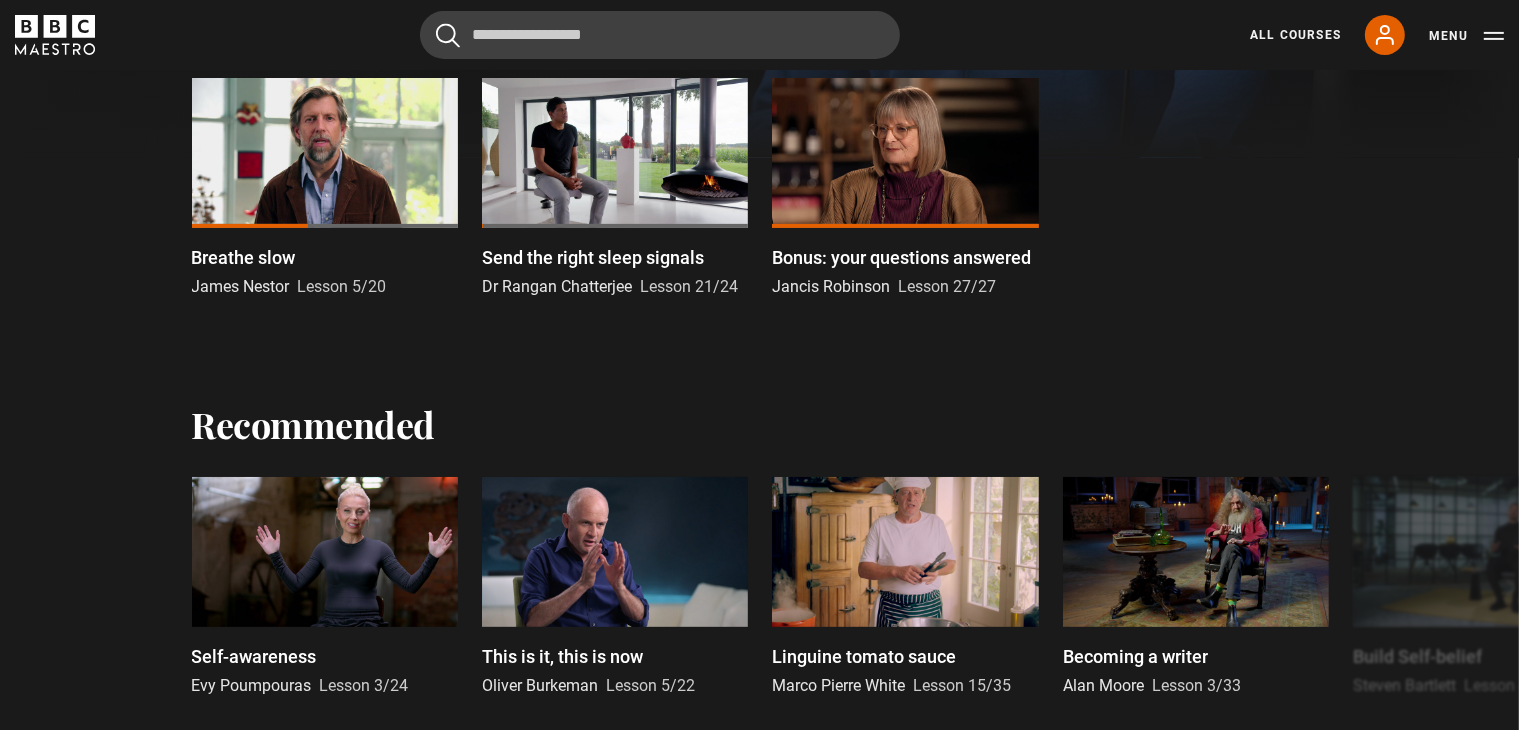 scroll, scrollTop: 700, scrollLeft: 0, axis: vertical 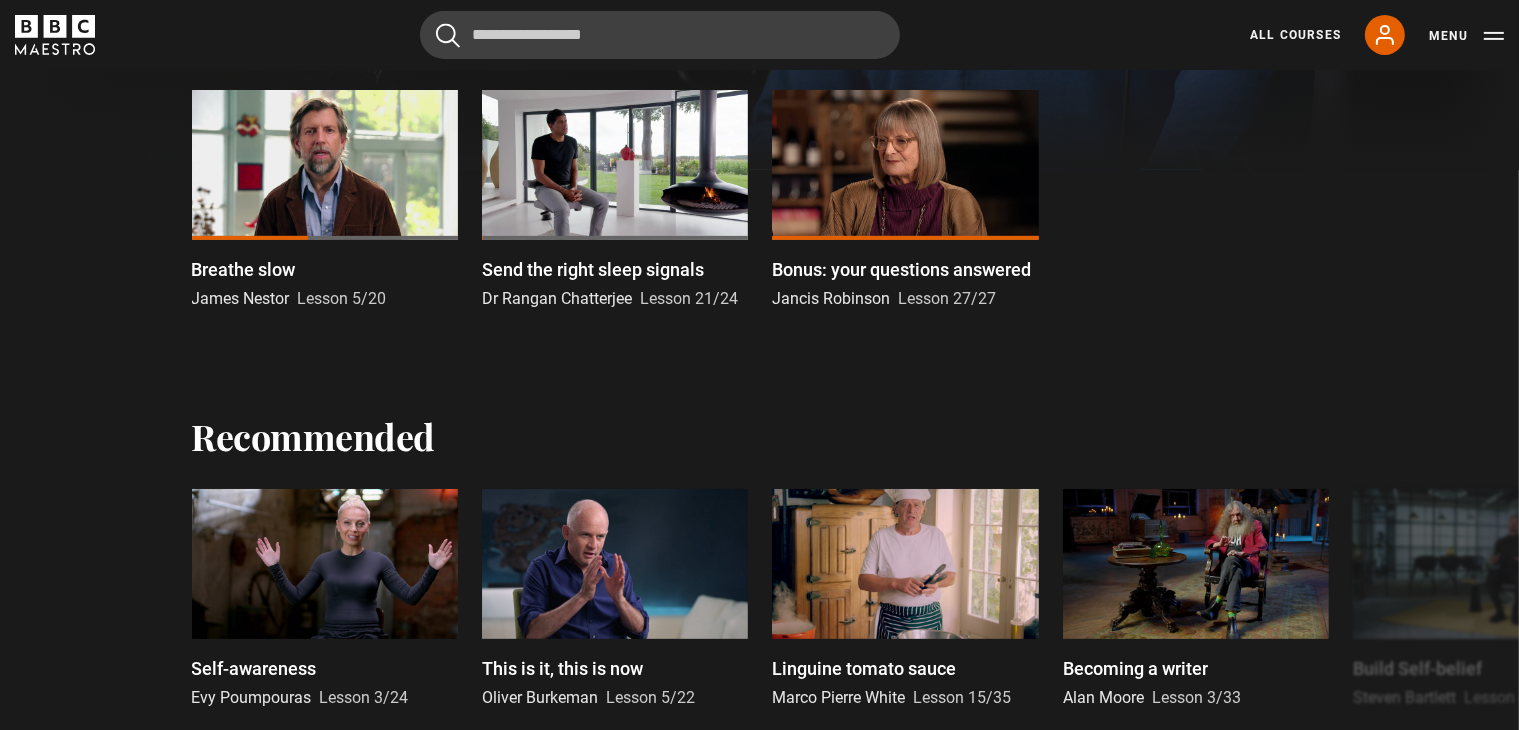 click at bounding box center [325, 165] 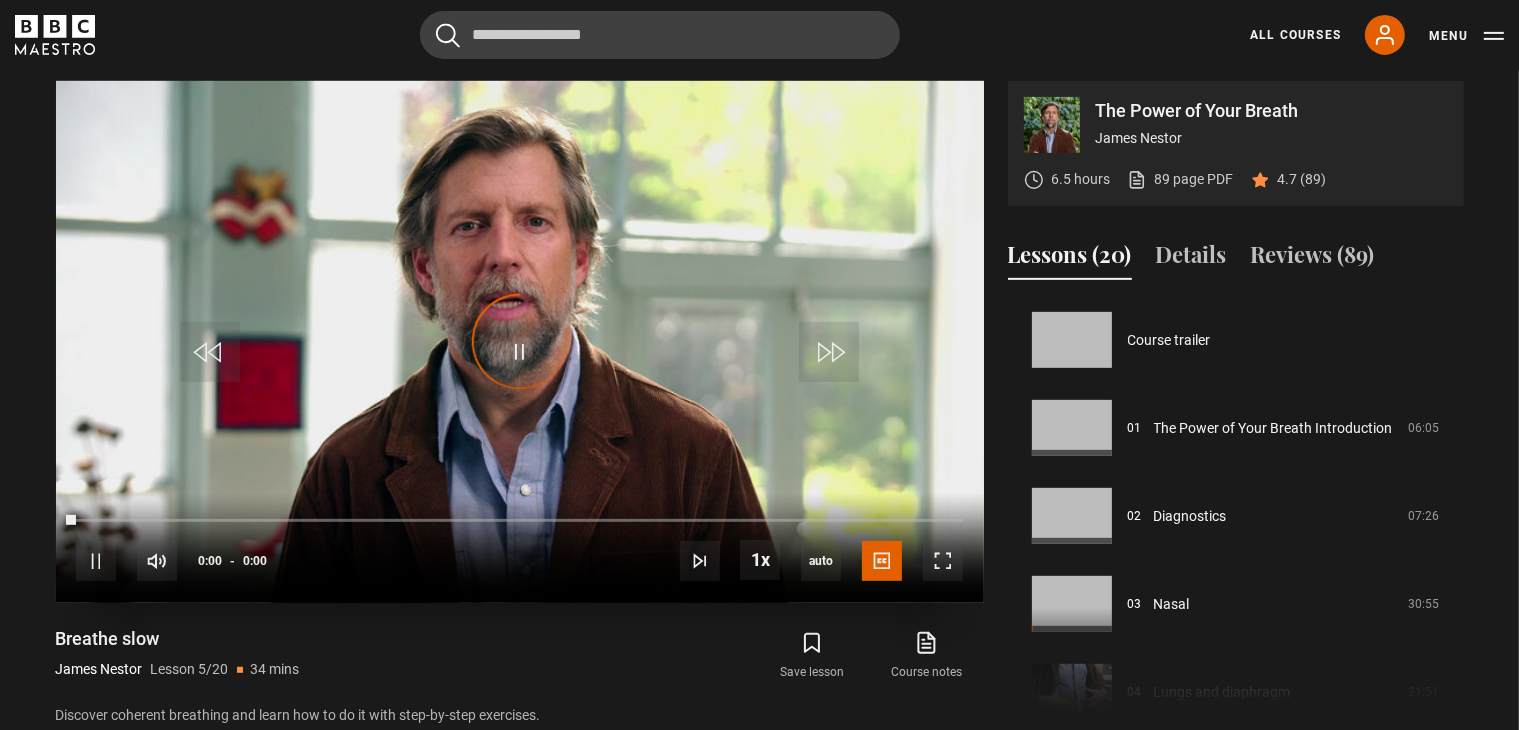 scroll, scrollTop: 803, scrollLeft: 0, axis: vertical 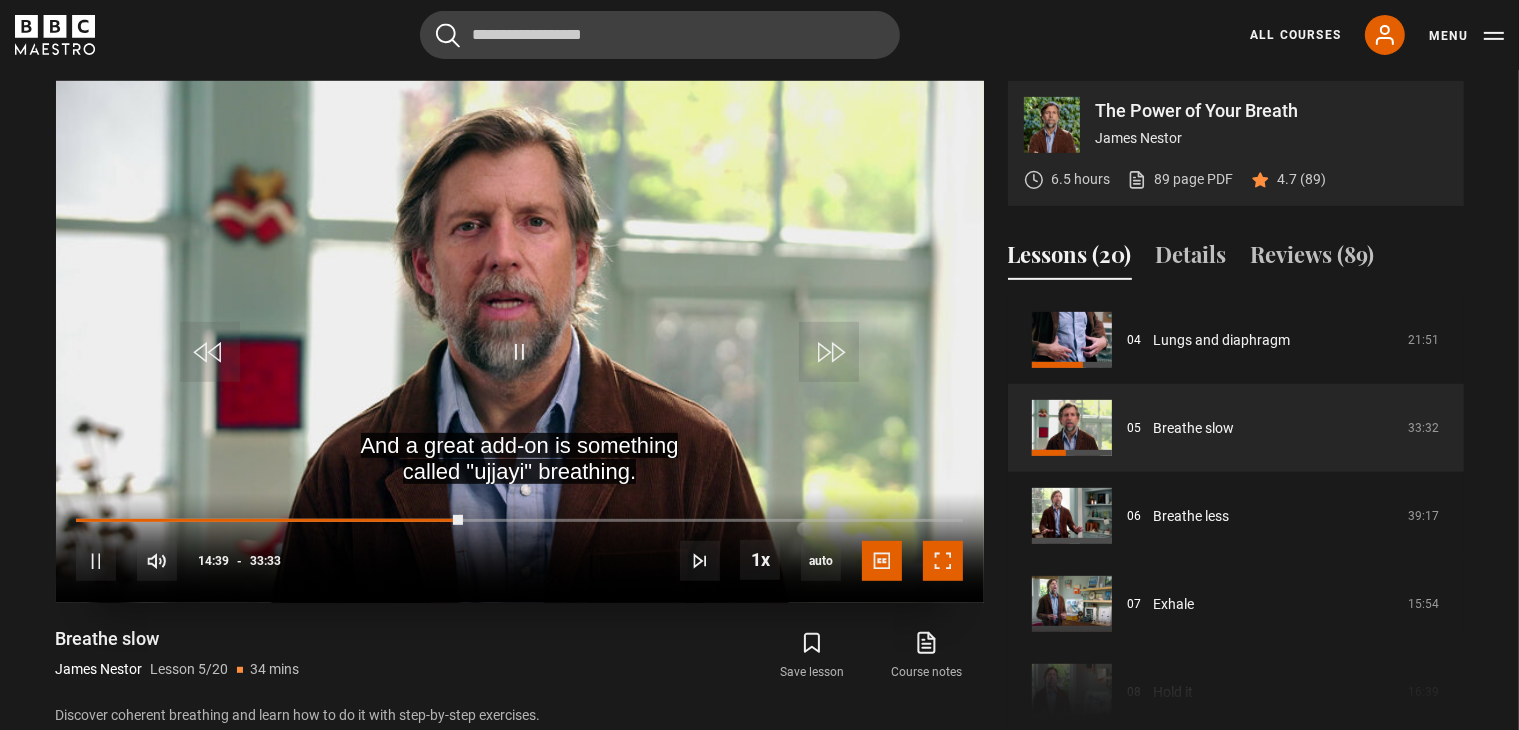 click at bounding box center (943, 561) 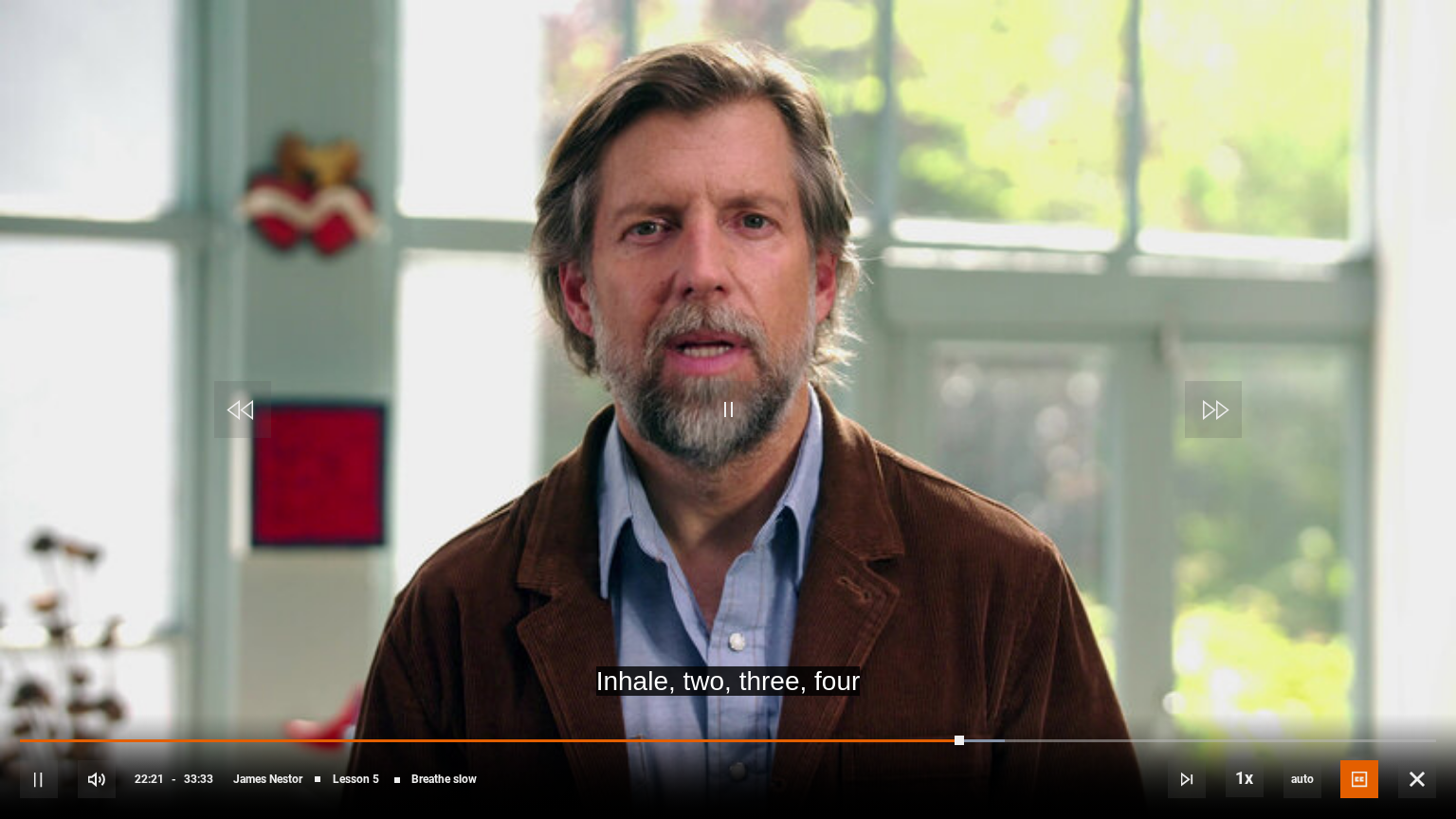 click at bounding box center (728, 410) 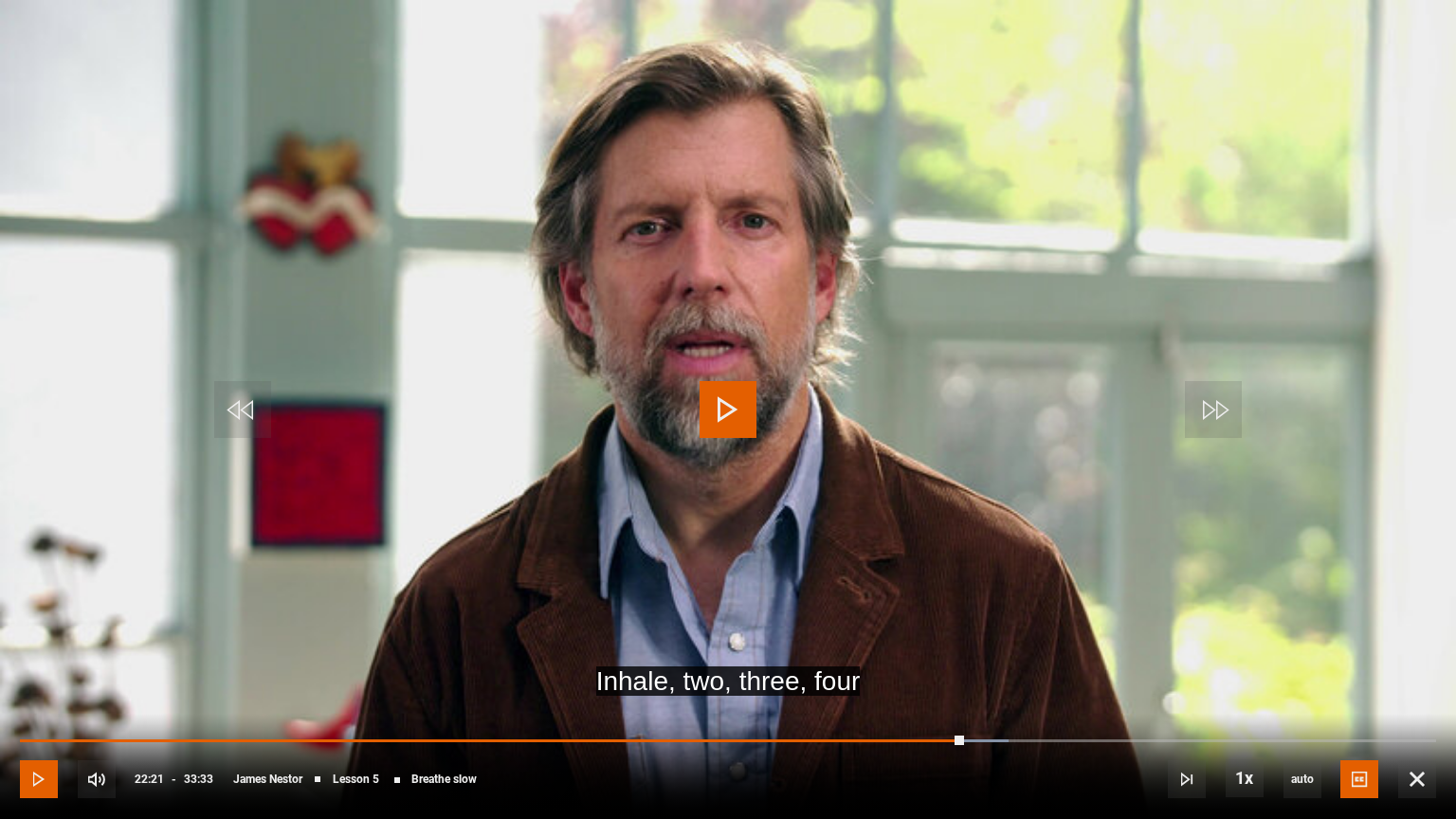 click at bounding box center [39, 779] 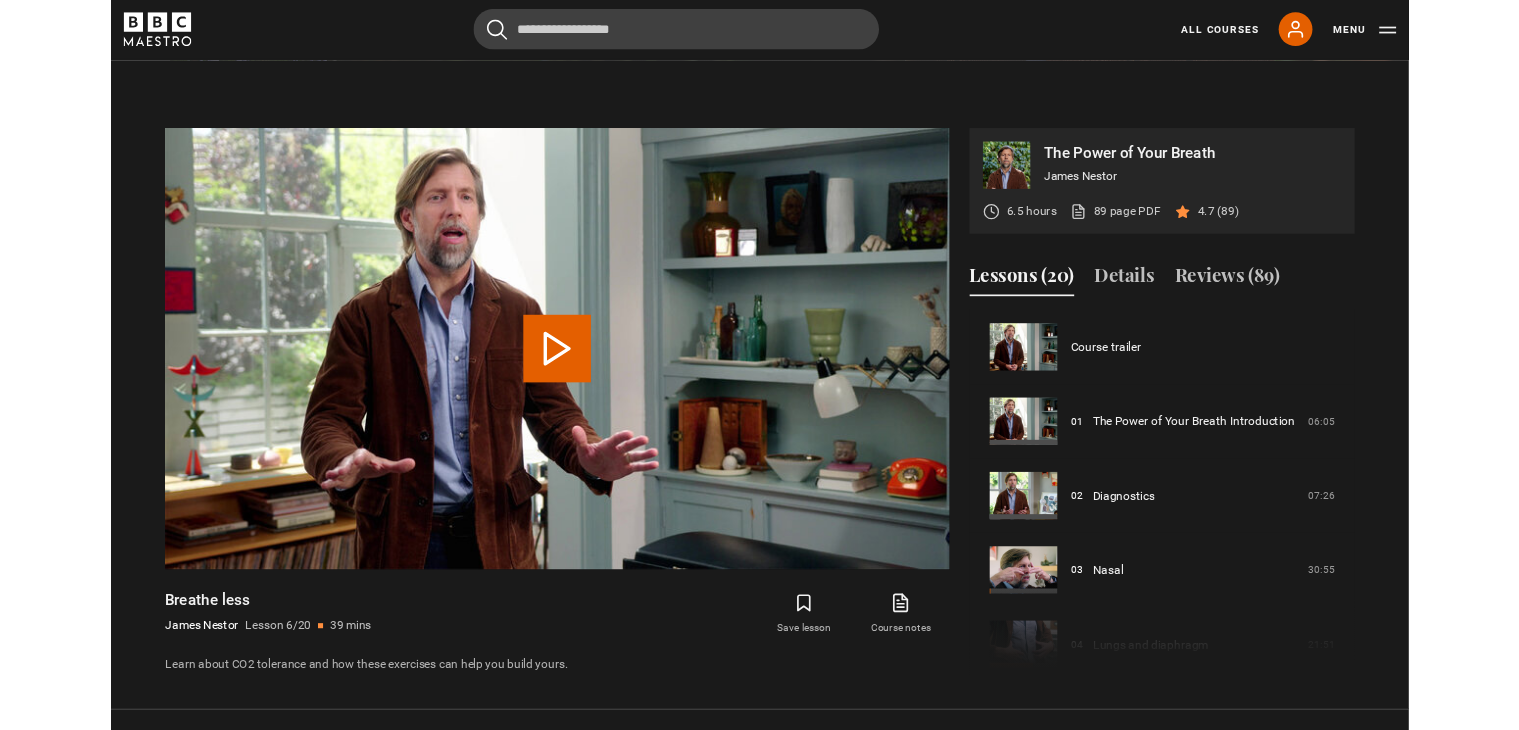 scroll, scrollTop: 873, scrollLeft: 0, axis: vertical 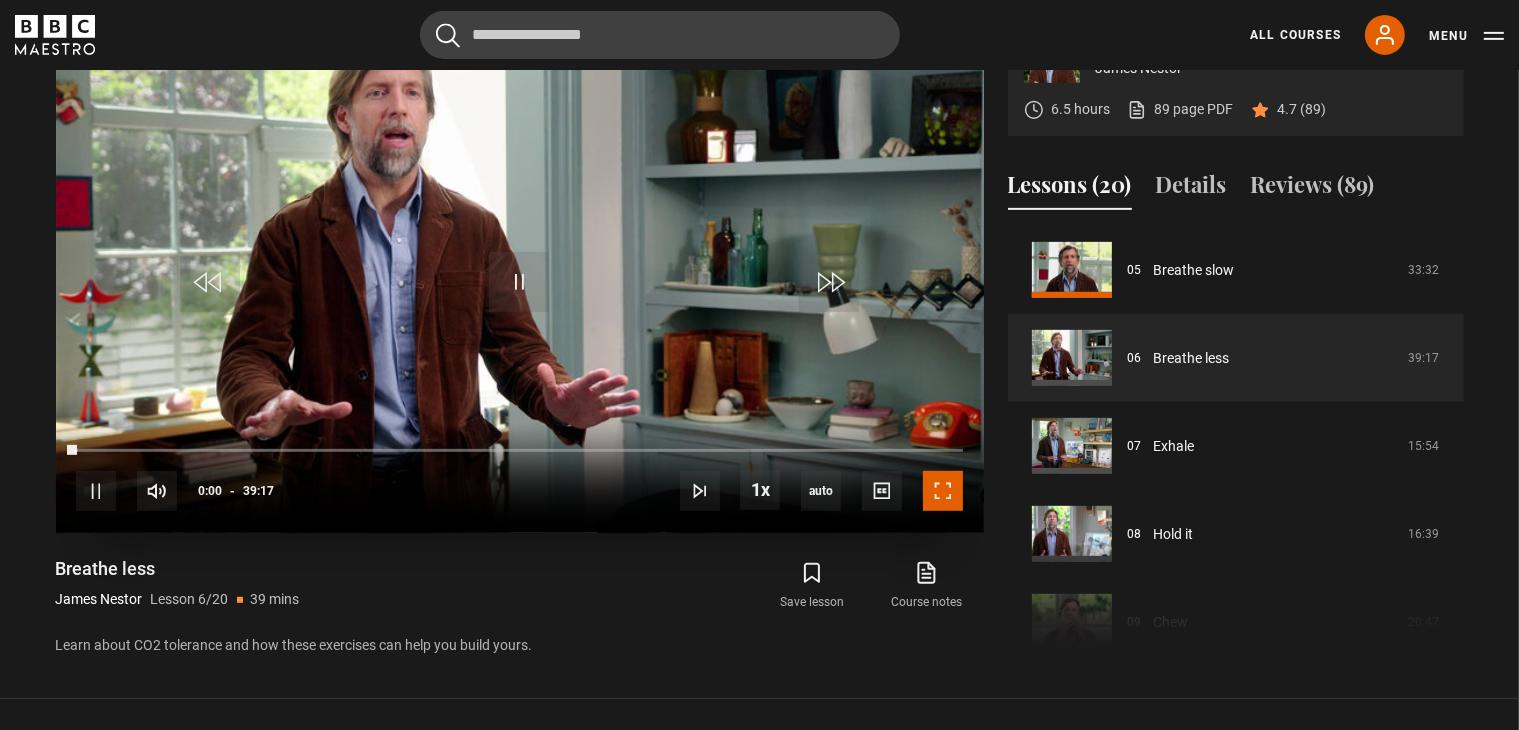 drag, startPoint x: 940, startPoint y: 490, endPoint x: 940, endPoint y: 577, distance: 87 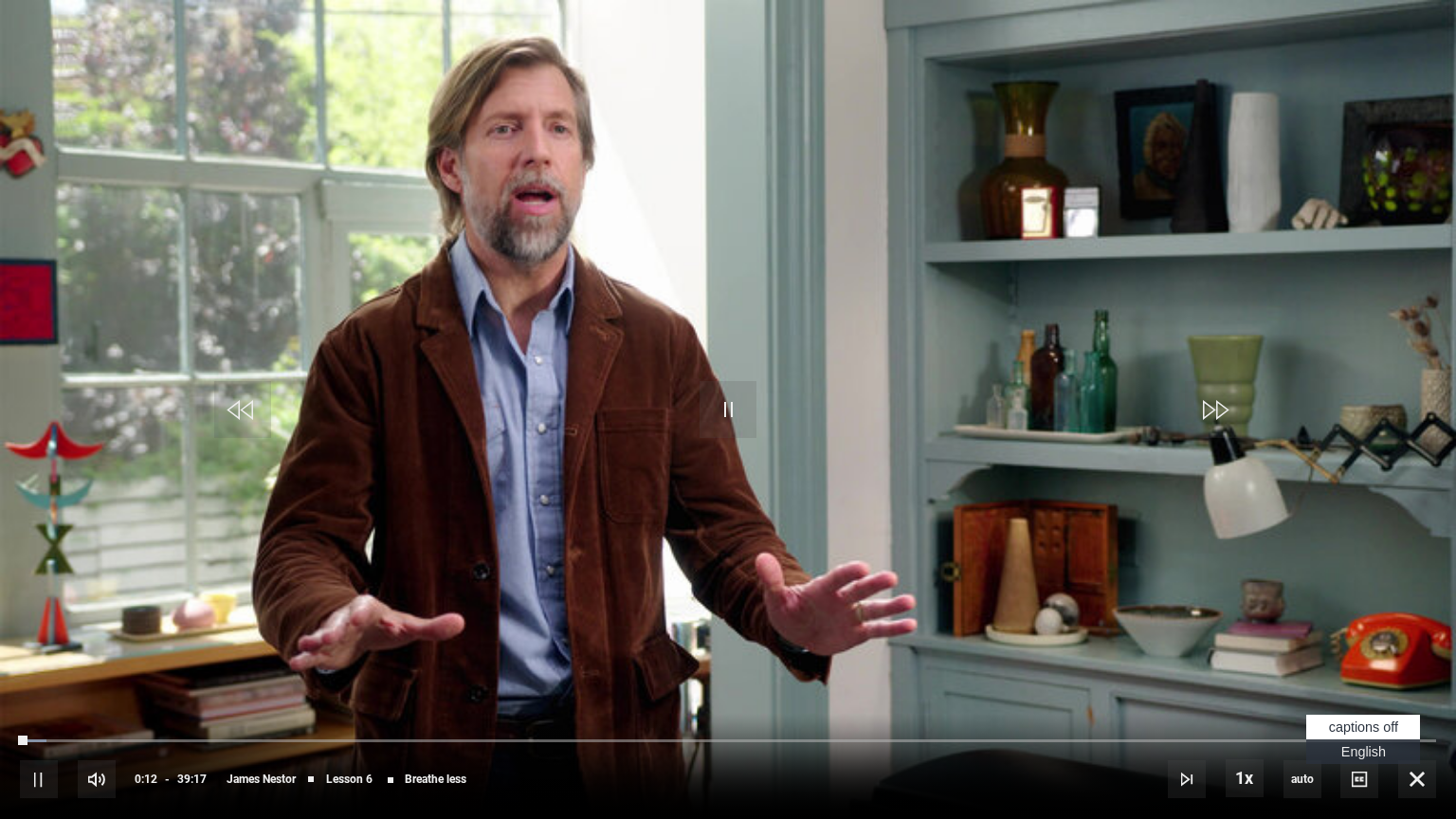 drag, startPoint x: 1369, startPoint y: 747, endPoint x: 1315, endPoint y: 735, distance: 55.317267 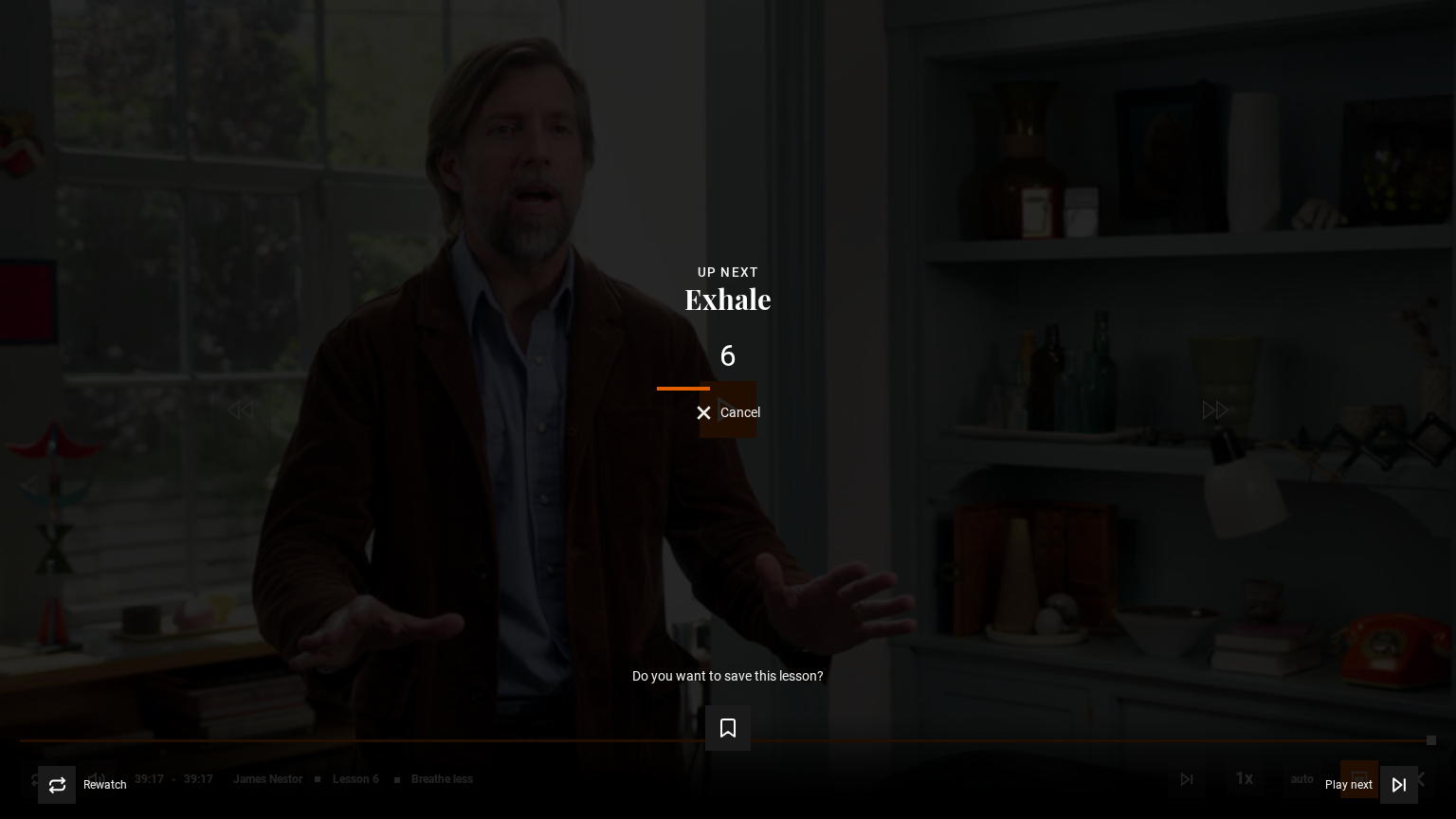 drag, startPoint x: 737, startPoint y: 417, endPoint x: 742, endPoint y: 428, distance: 12.083046 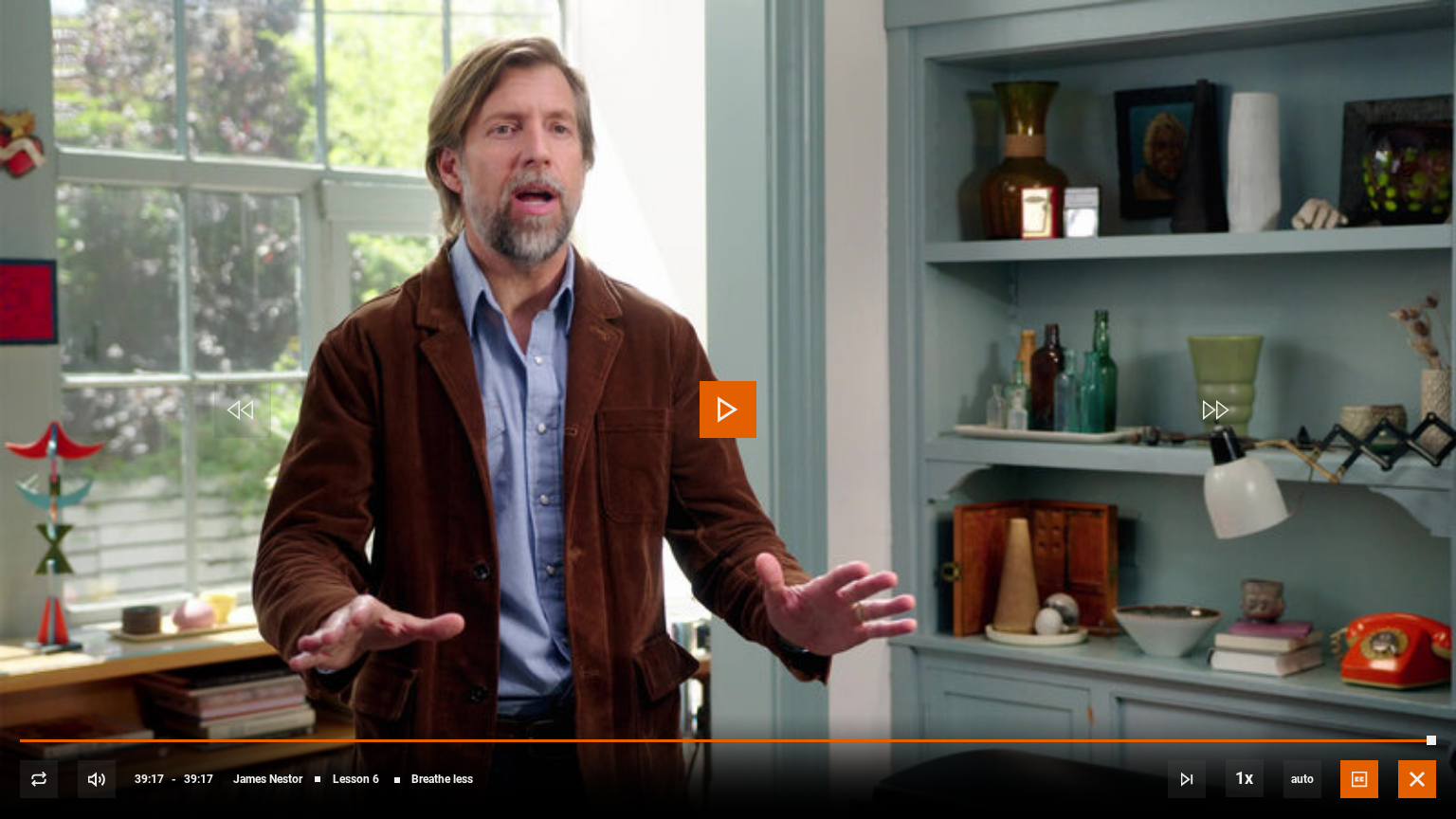 drag, startPoint x: 1426, startPoint y: 777, endPoint x: 1259, endPoint y: 623, distance: 227.16734 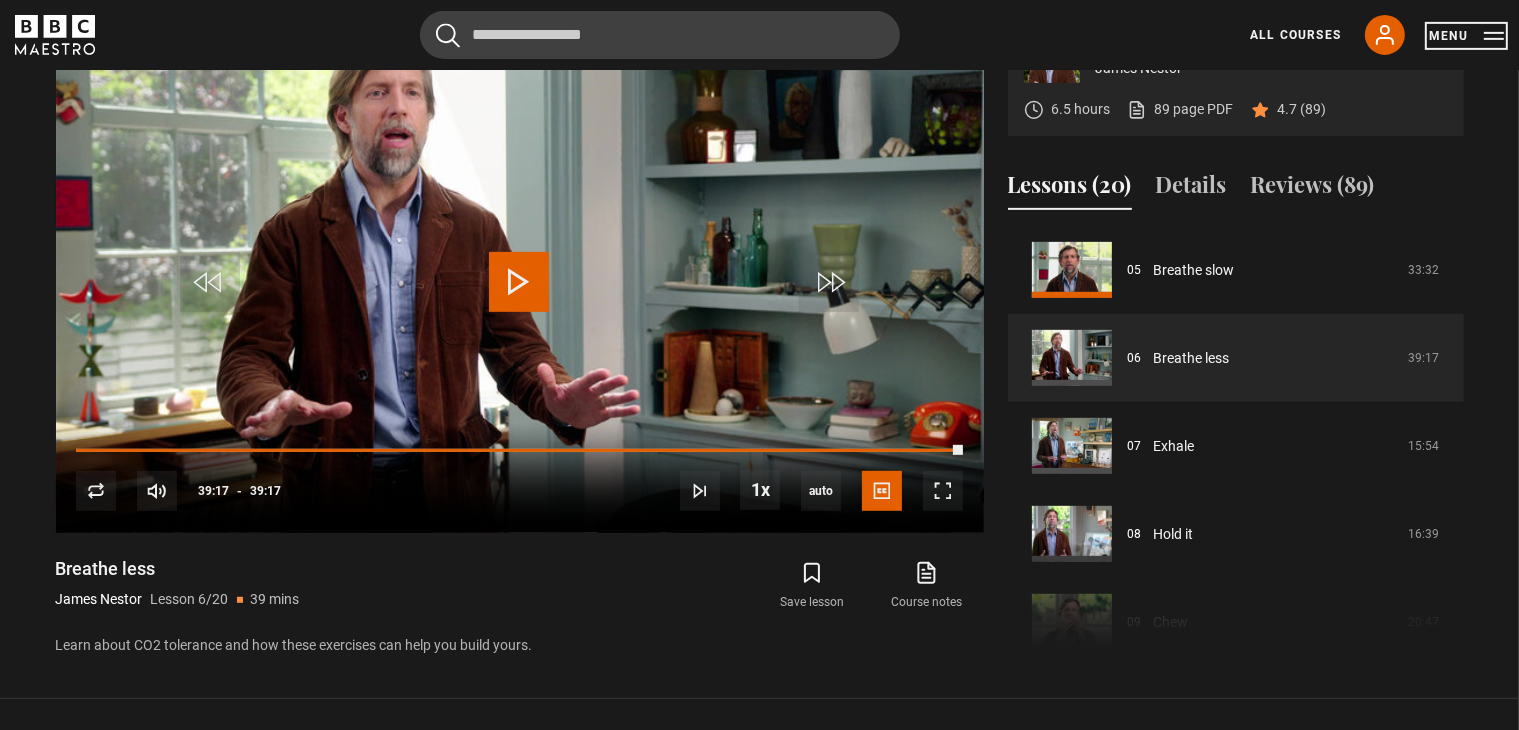 click on "Menu" at bounding box center (1466, 36) 